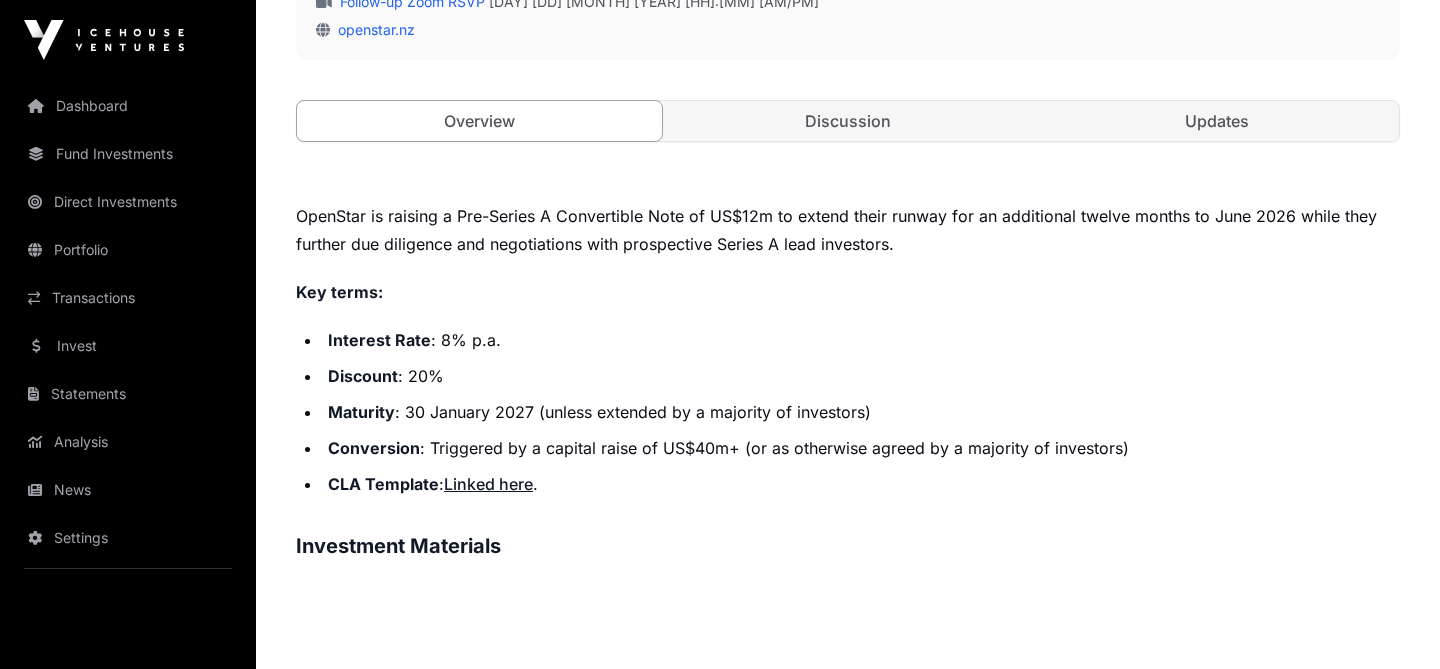 scroll, scrollTop: 671, scrollLeft: 0, axis: vertical 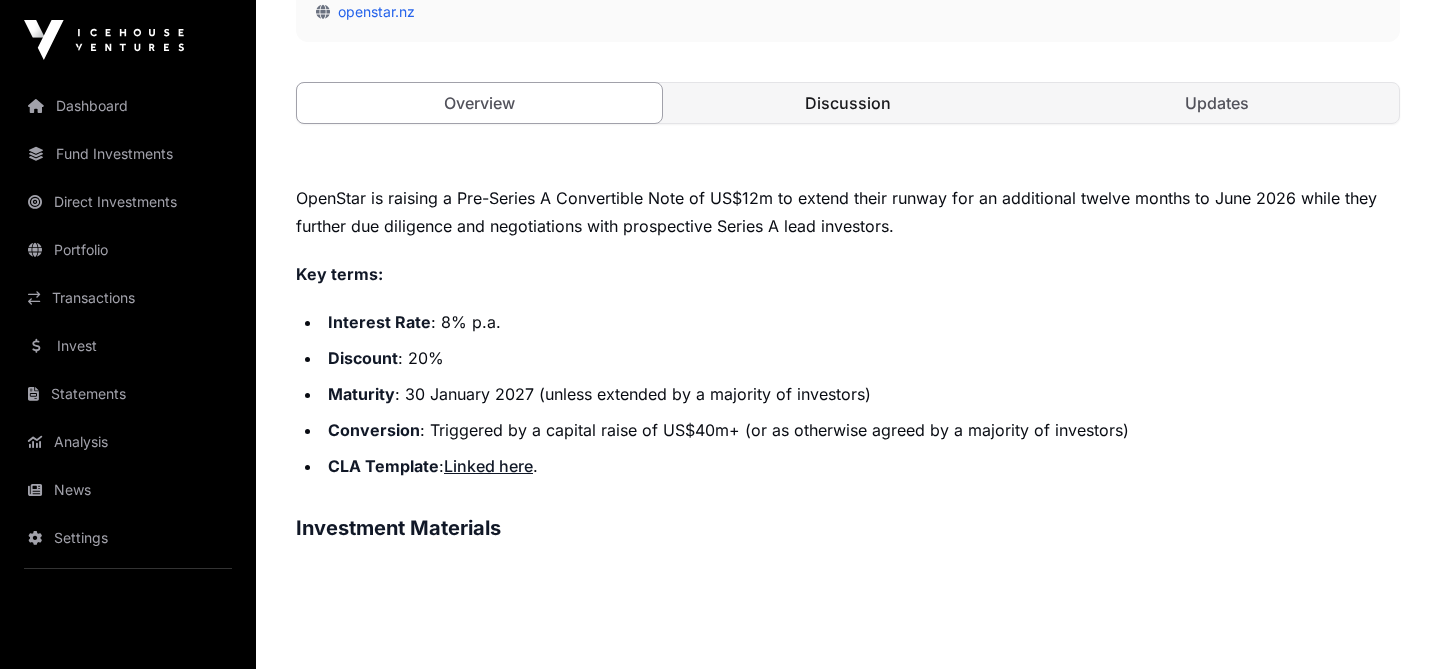 click on "Discussion" 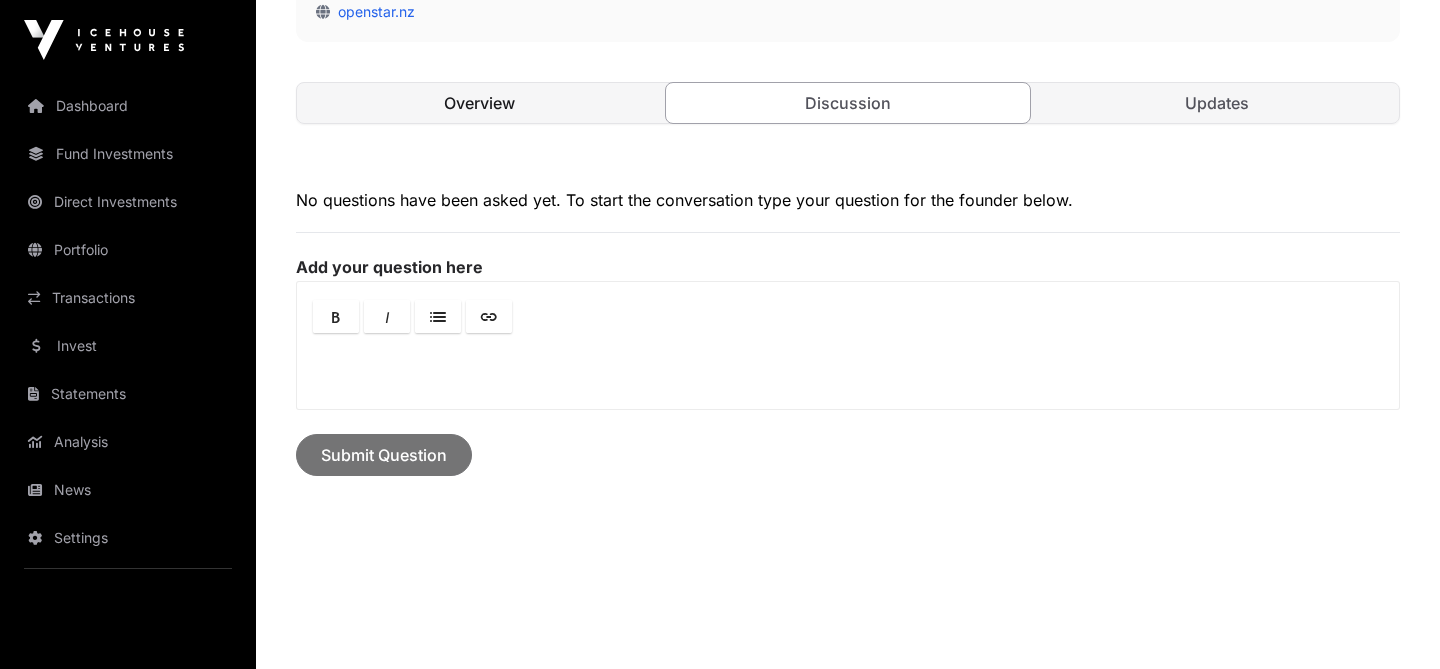 click on "Overview" 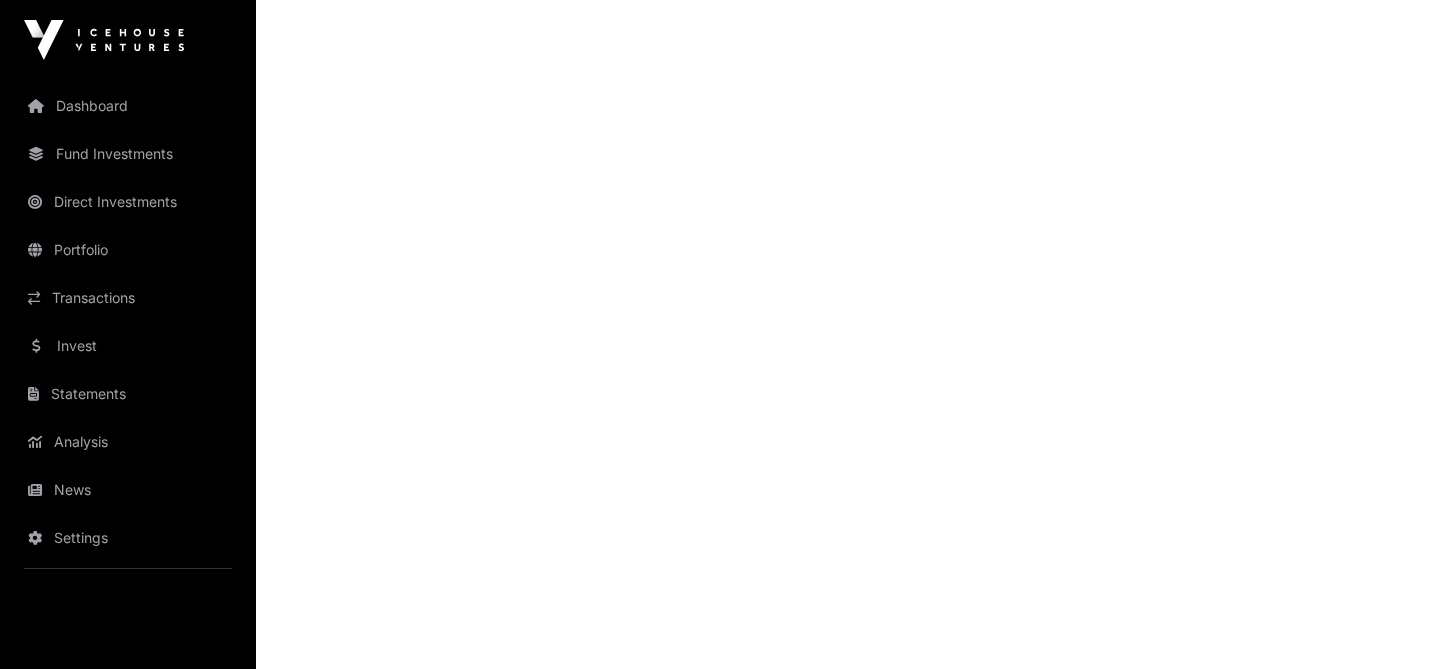 scroll, scrollTop: 1123, scrollLeft: 0, axis: vertical 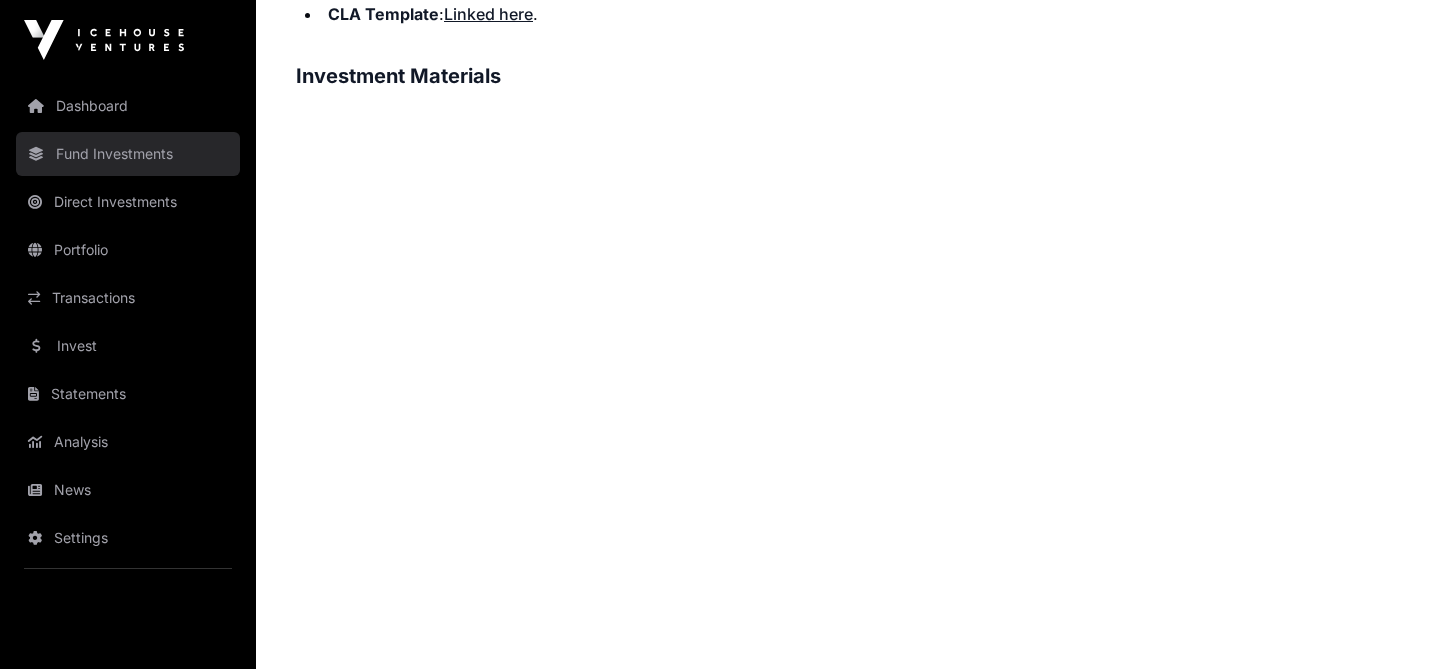 click on "Fund Investments" 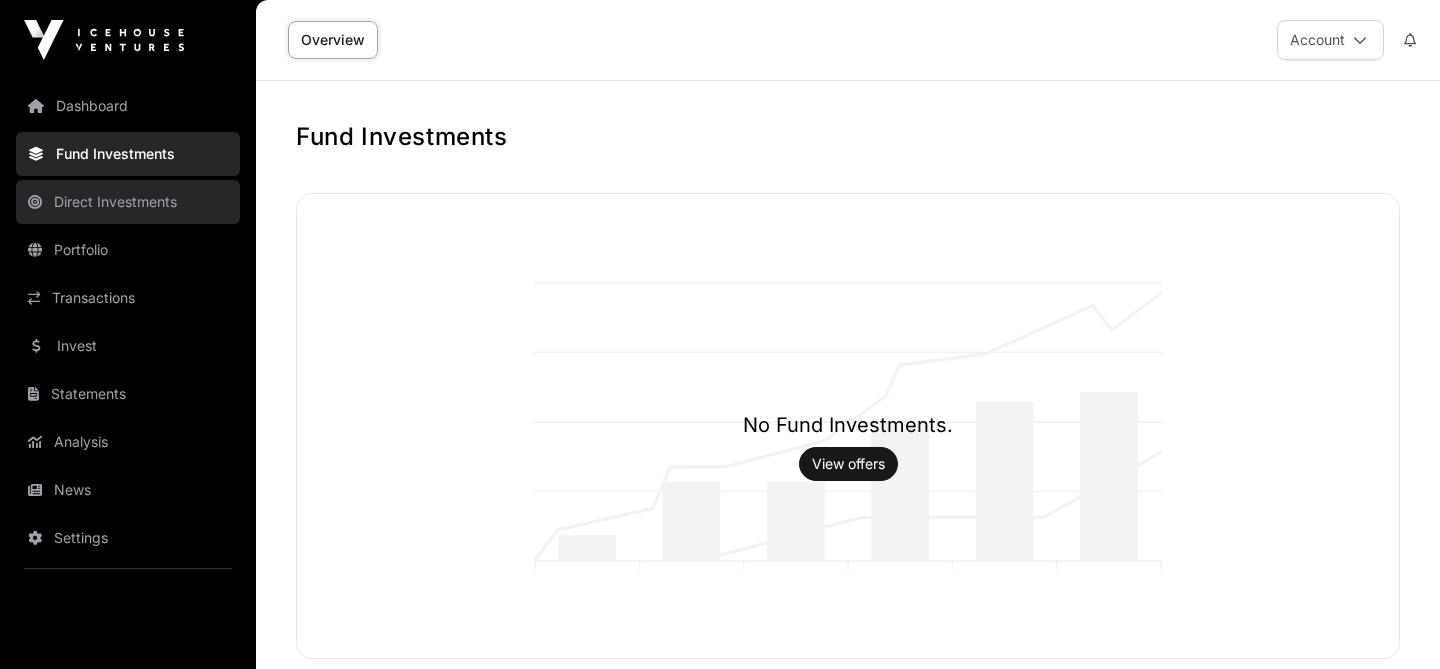 click on "Direct Investments" 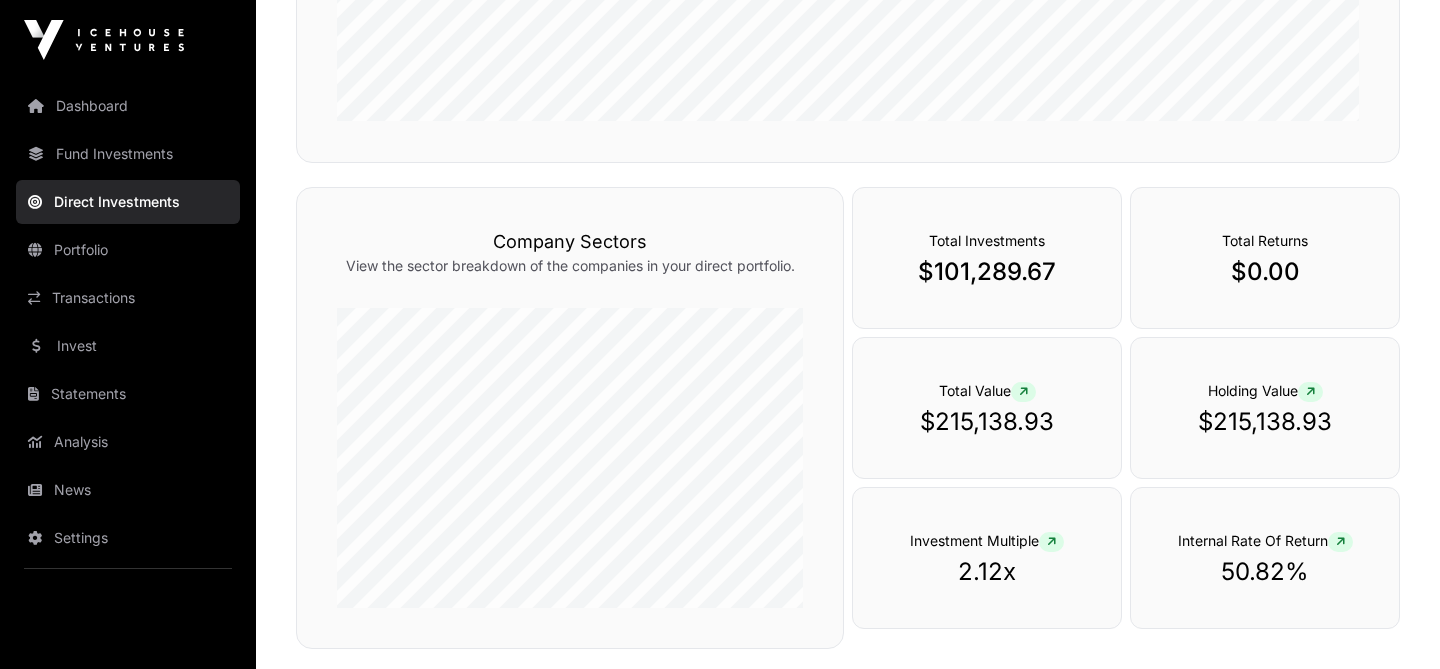 scroll, scrollTop: 451, scrollLeft: 0, axis: vertical 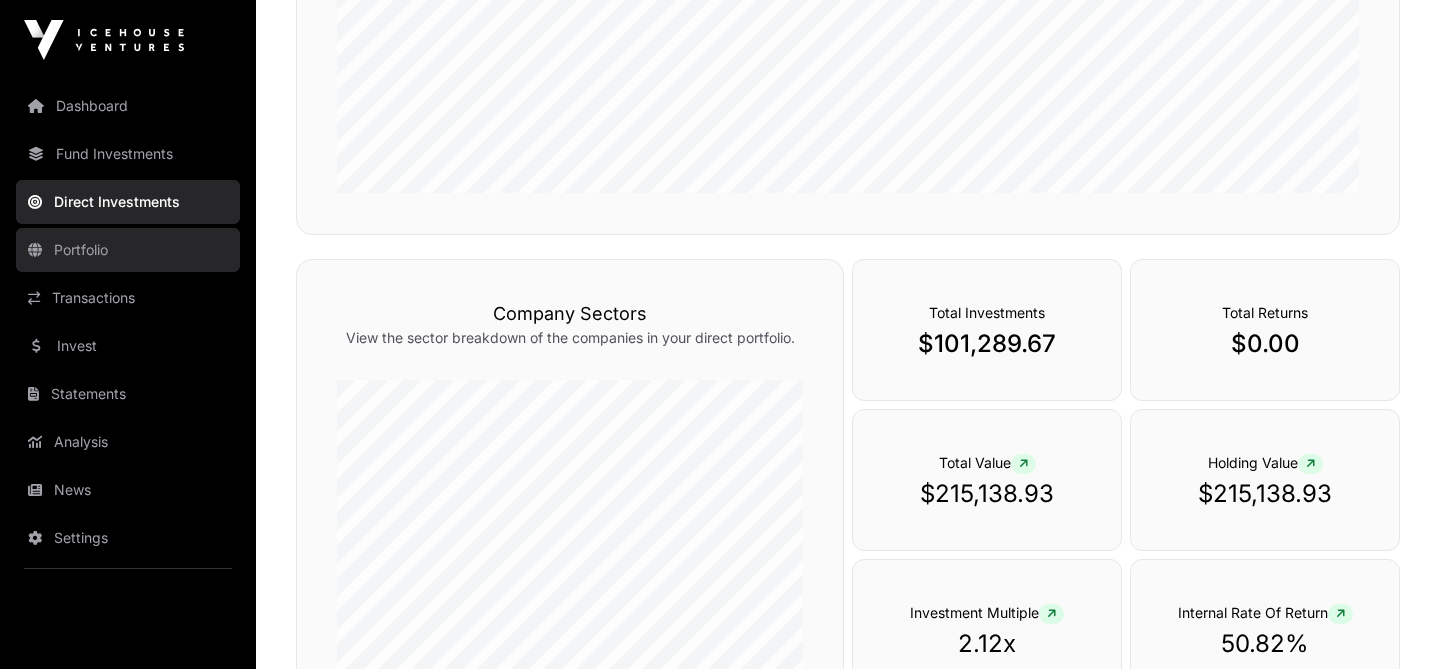click on "Portfolio" 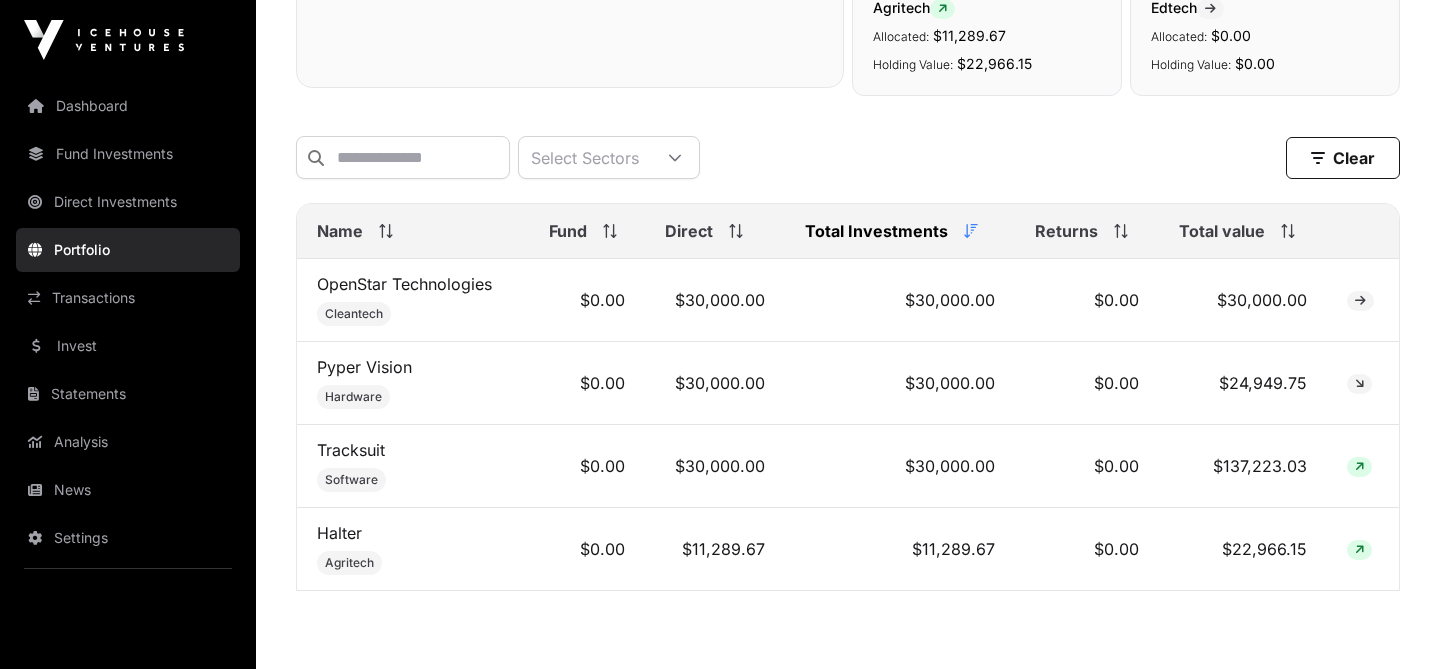 scroll, scrollTop: 813, scrollLeft: 0, axis: vertical 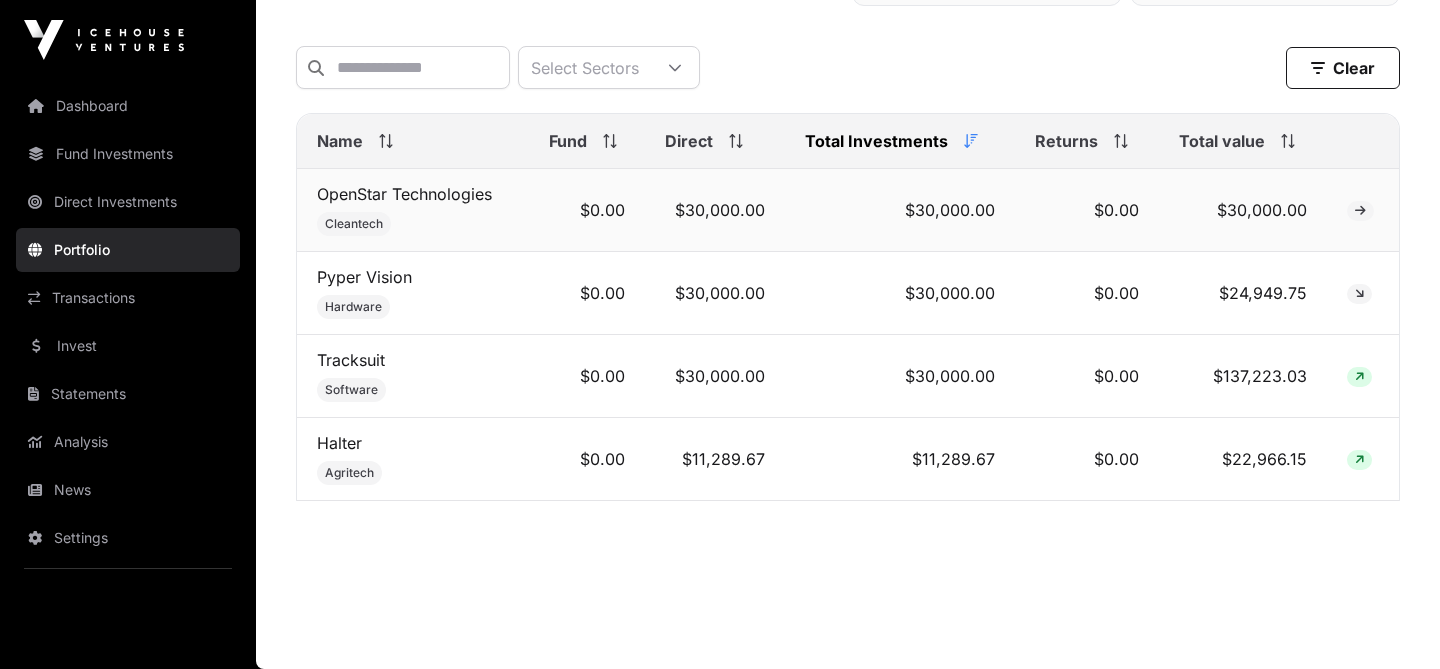 click 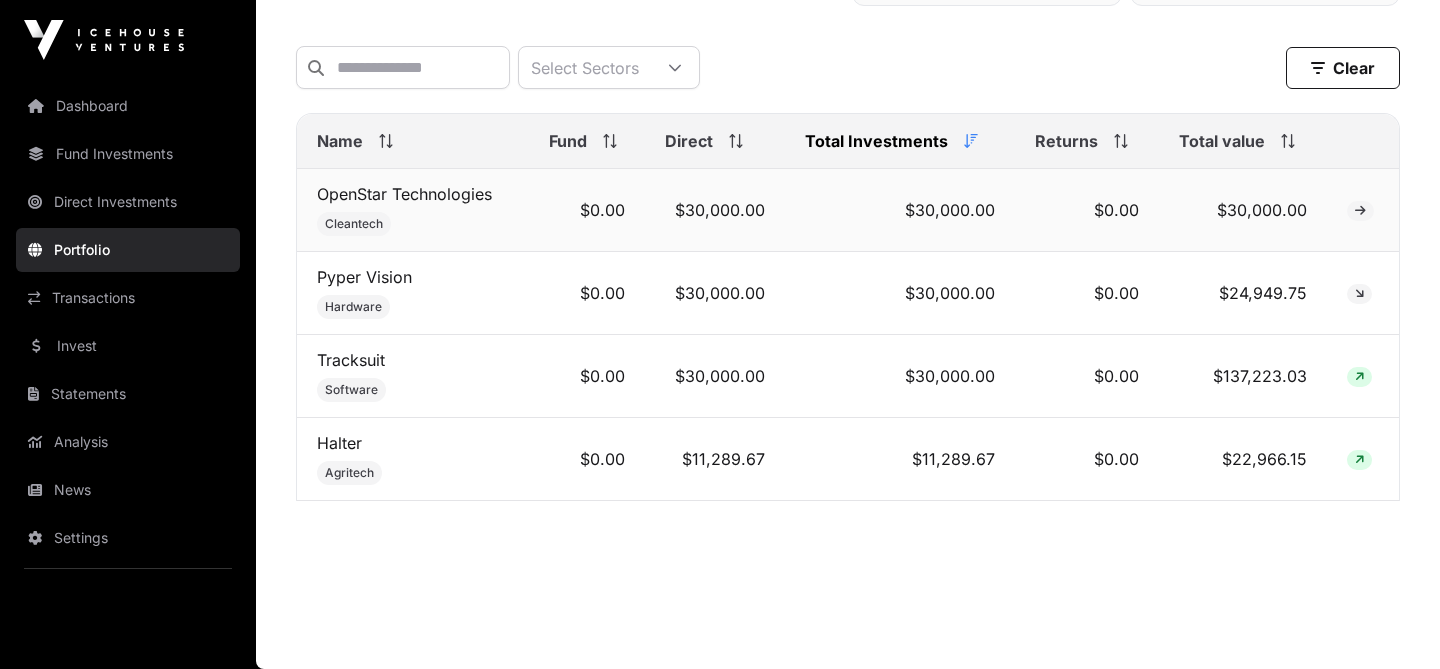 click 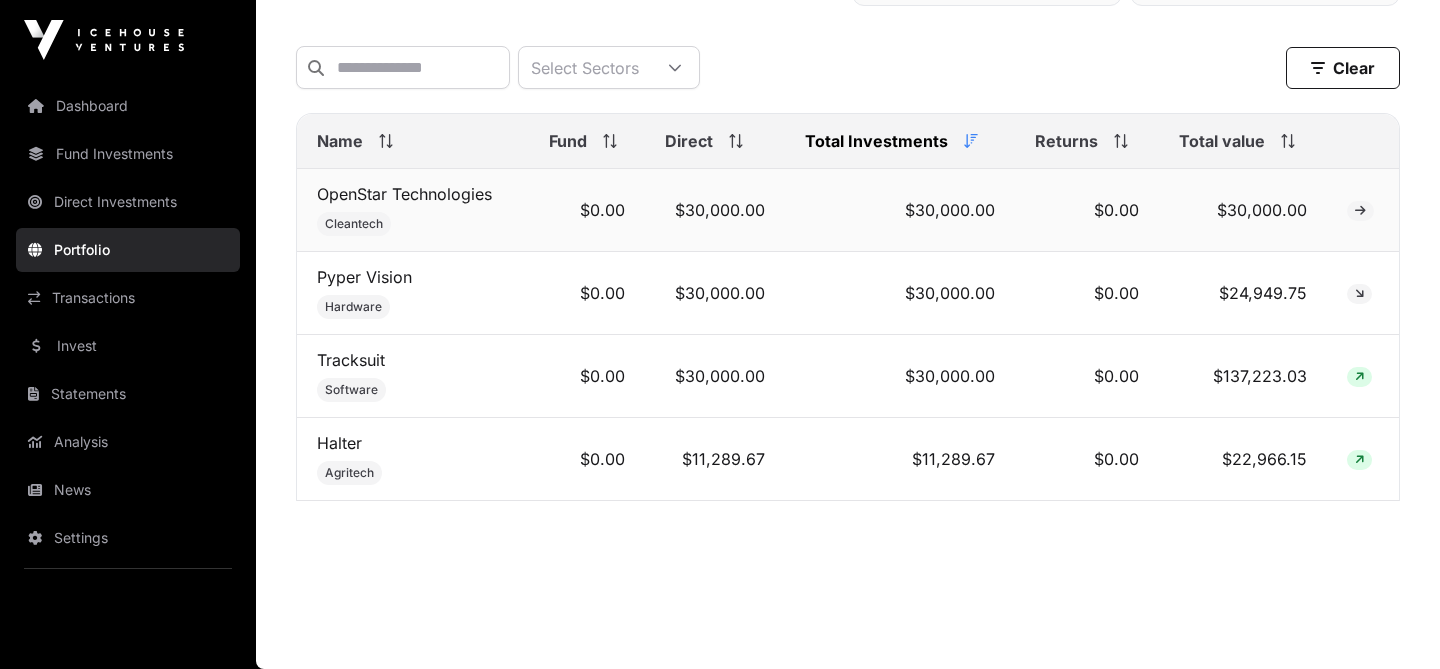 click on "Cleantech" 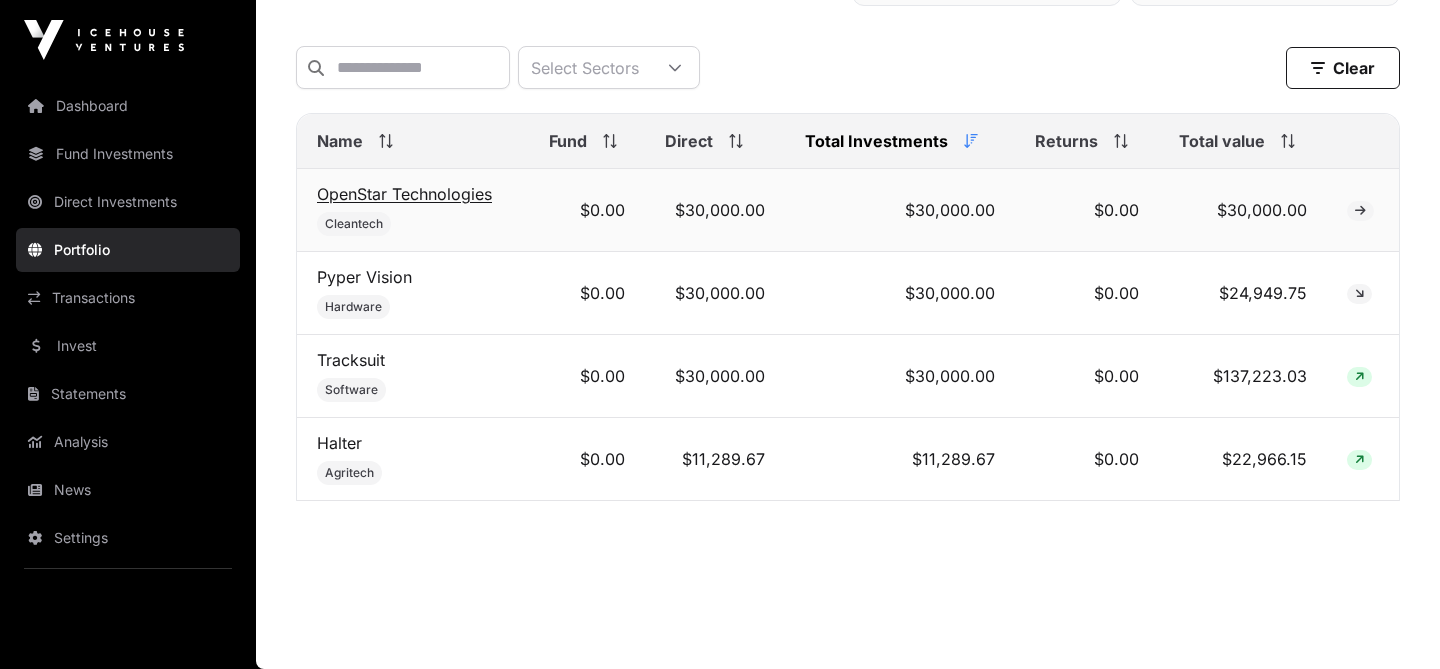 click on "OpenStar Technologies" 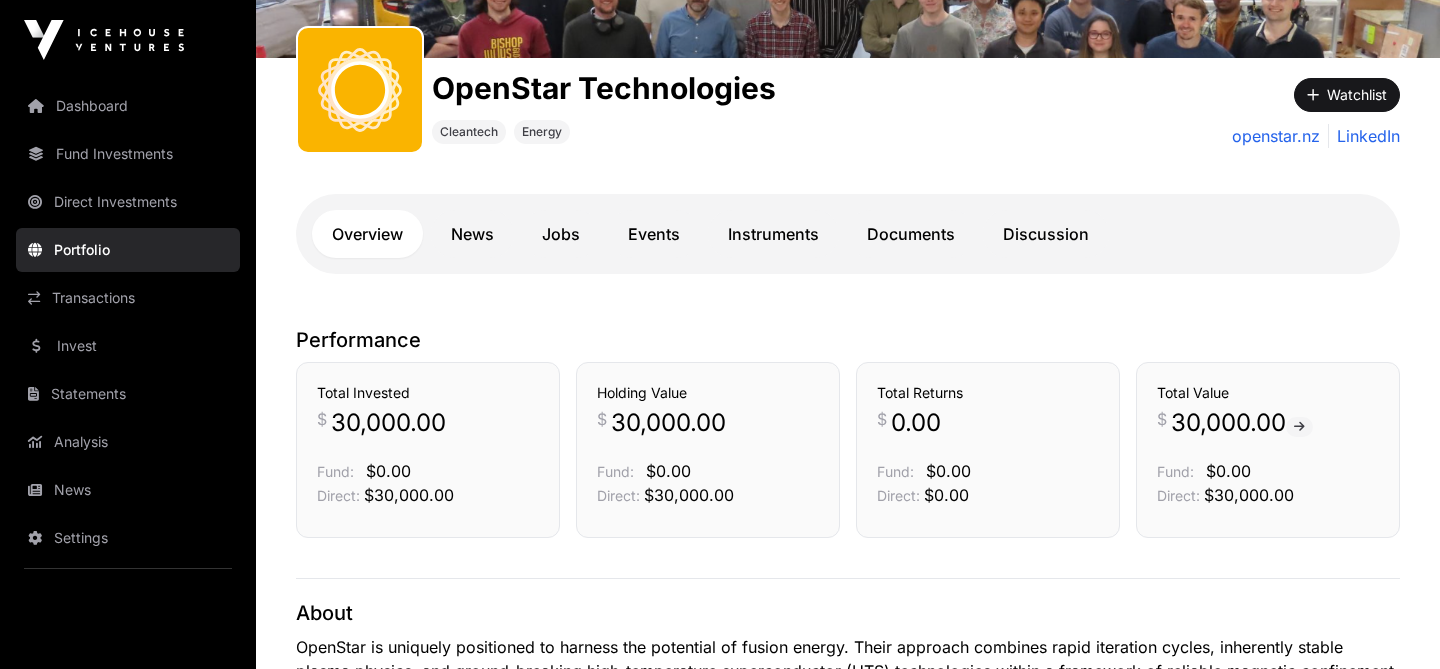 scroll, scrollTop: 261, scrollLeft: 0, axis: vertical 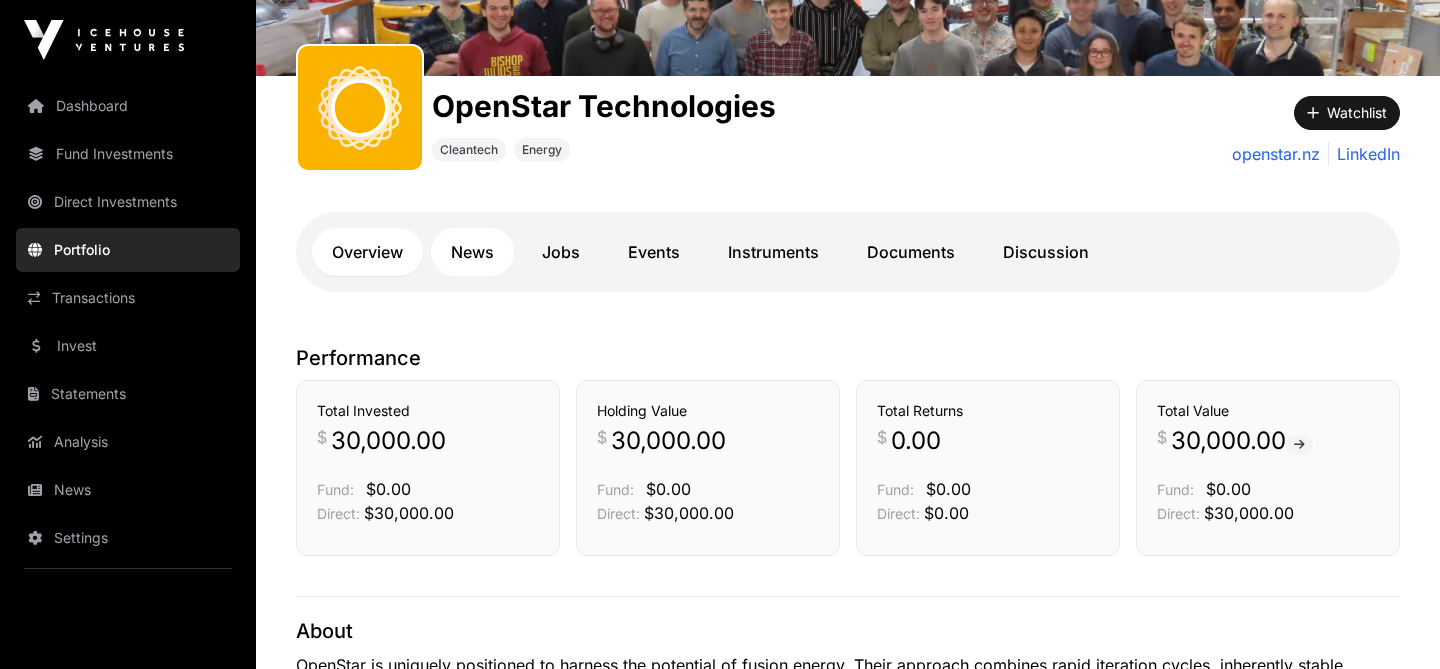 click on "News" 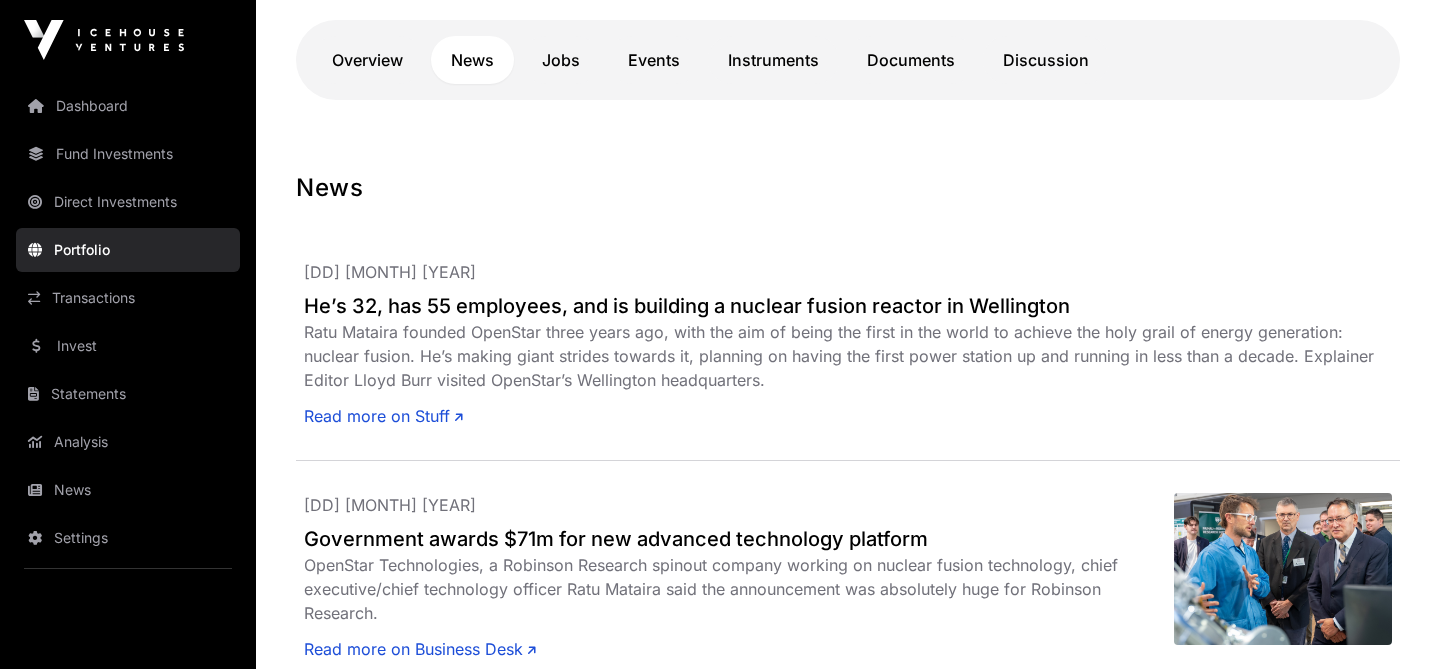 scroll, scrollTop: 452, scrollLeft: 0, axis: vertical 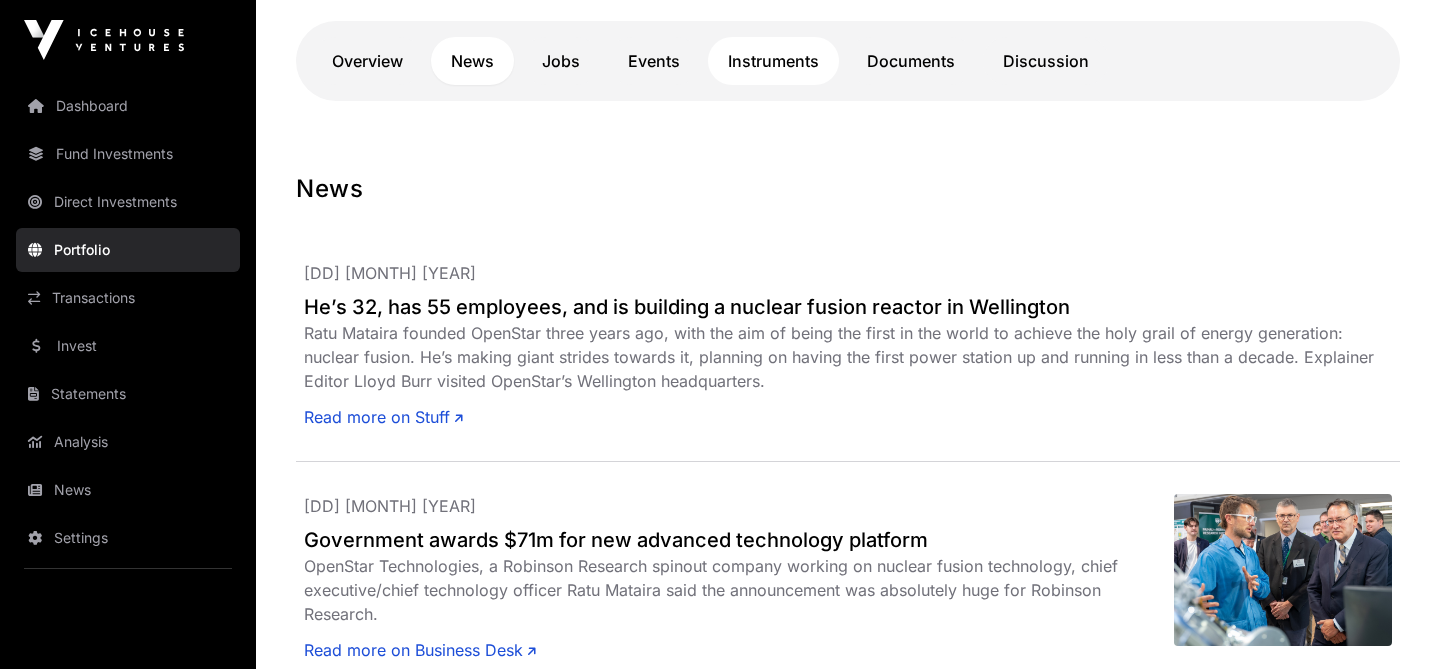 click on "Instruments" 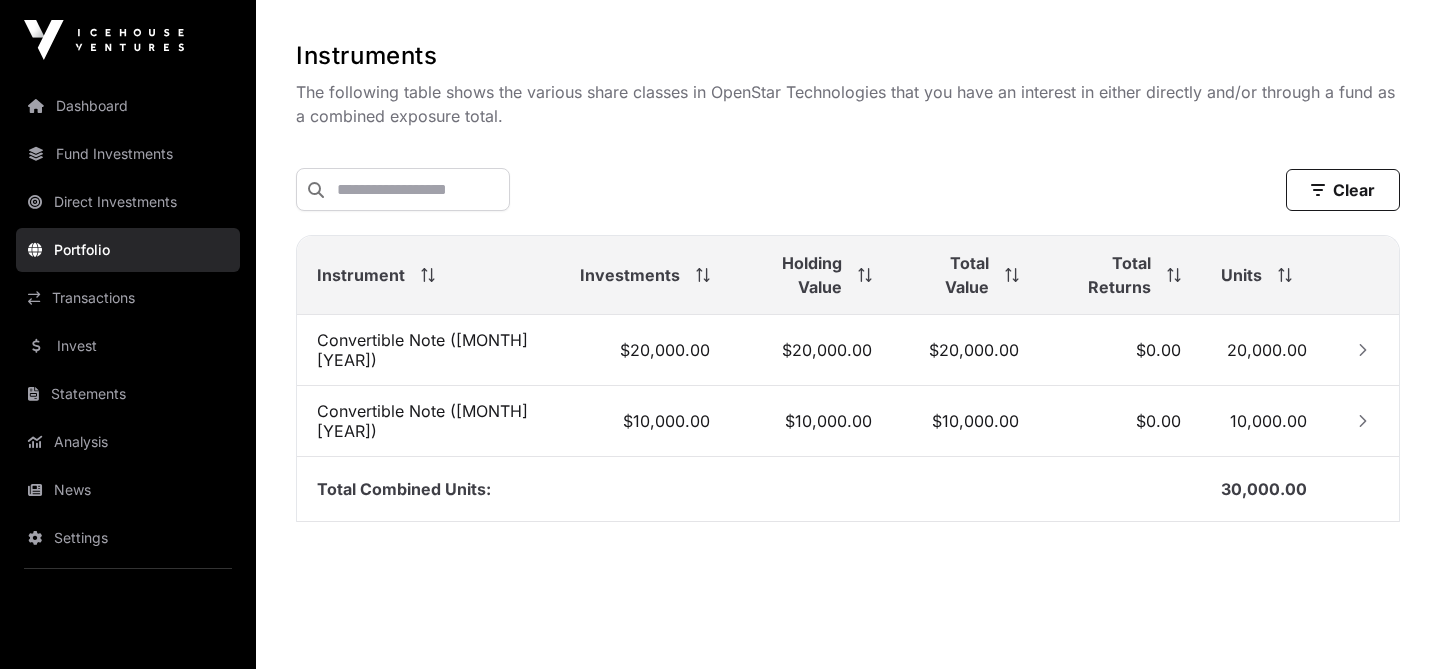 scroll, scrollTop: 597, scrollLeft: 0, axis: vertical 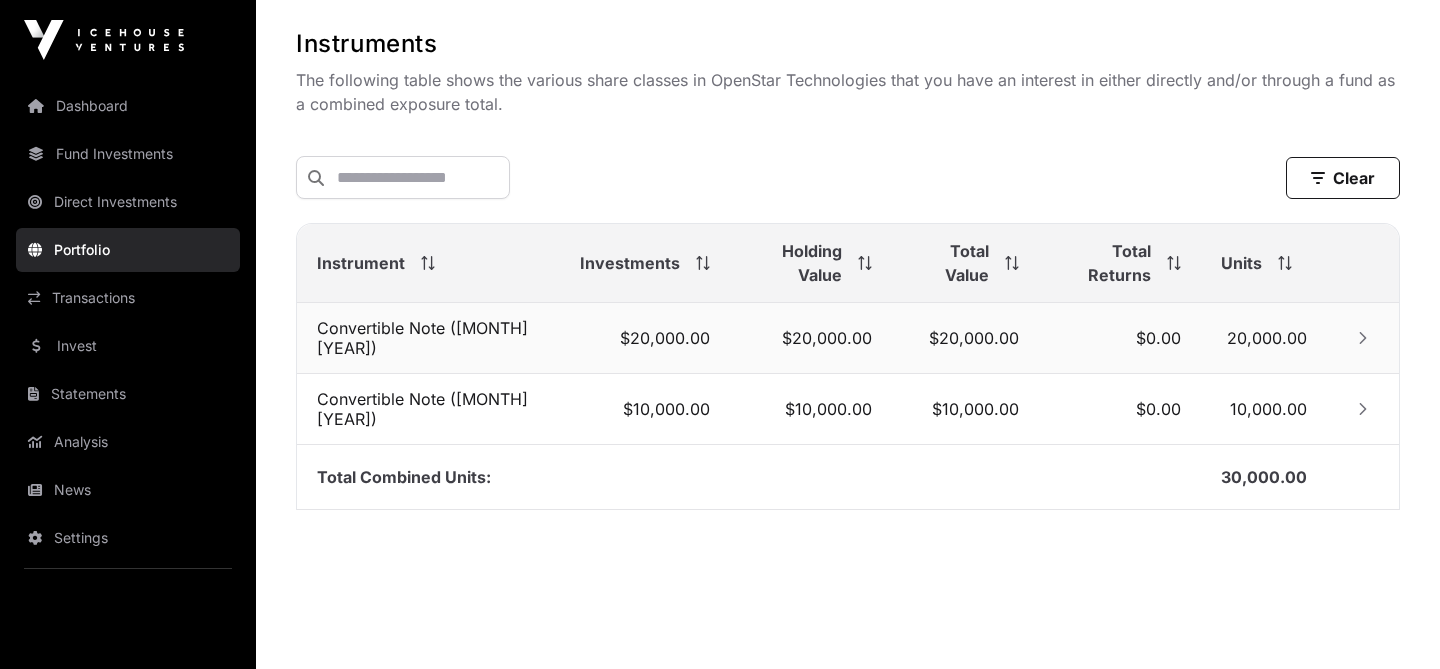 click 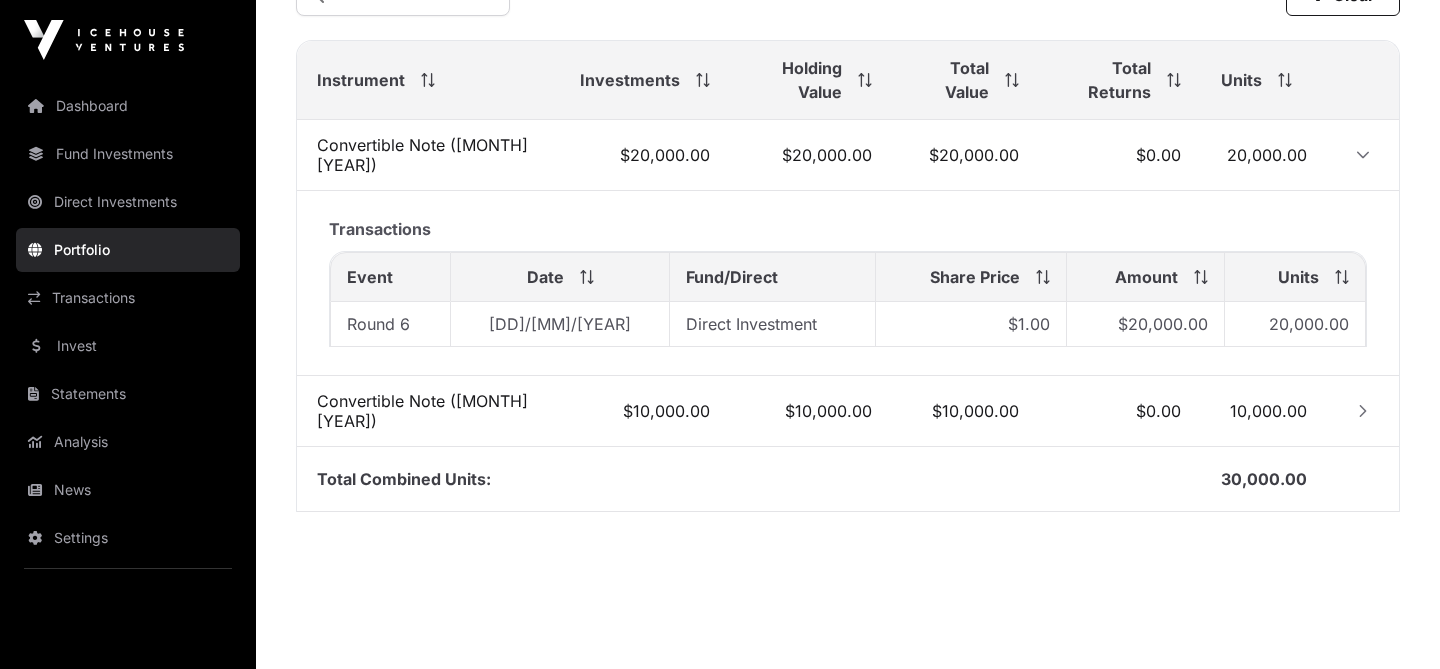 scroll, scrollTop: 783, scrollLeft: 0, axis: vertical 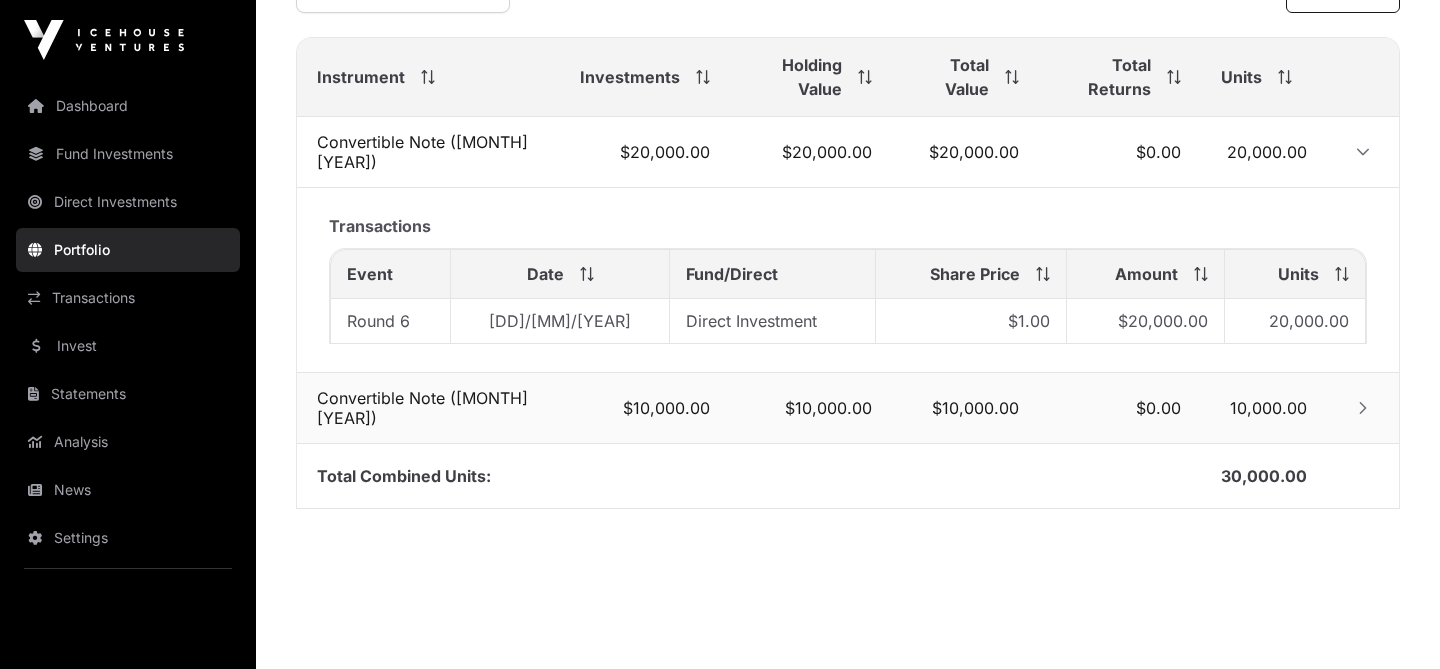 click 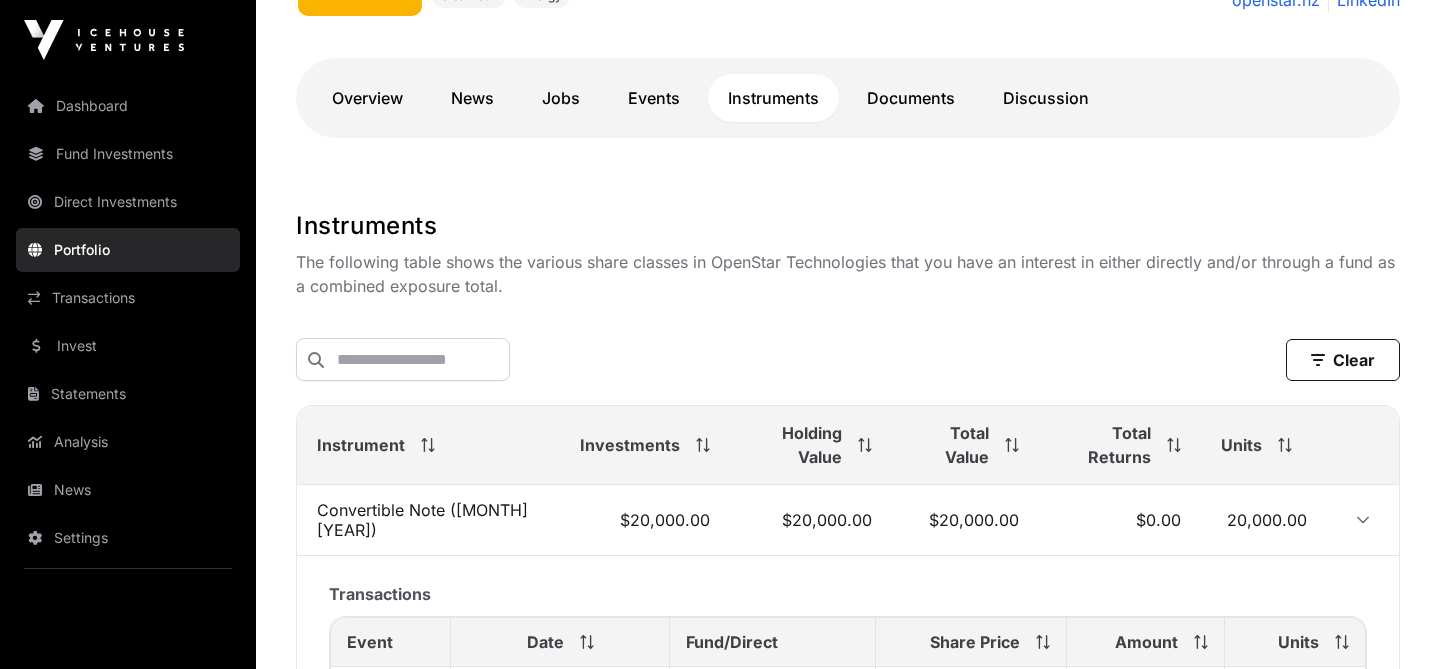 scroll, scrollTop: 390, scrollLeft: 0, axis: vertical 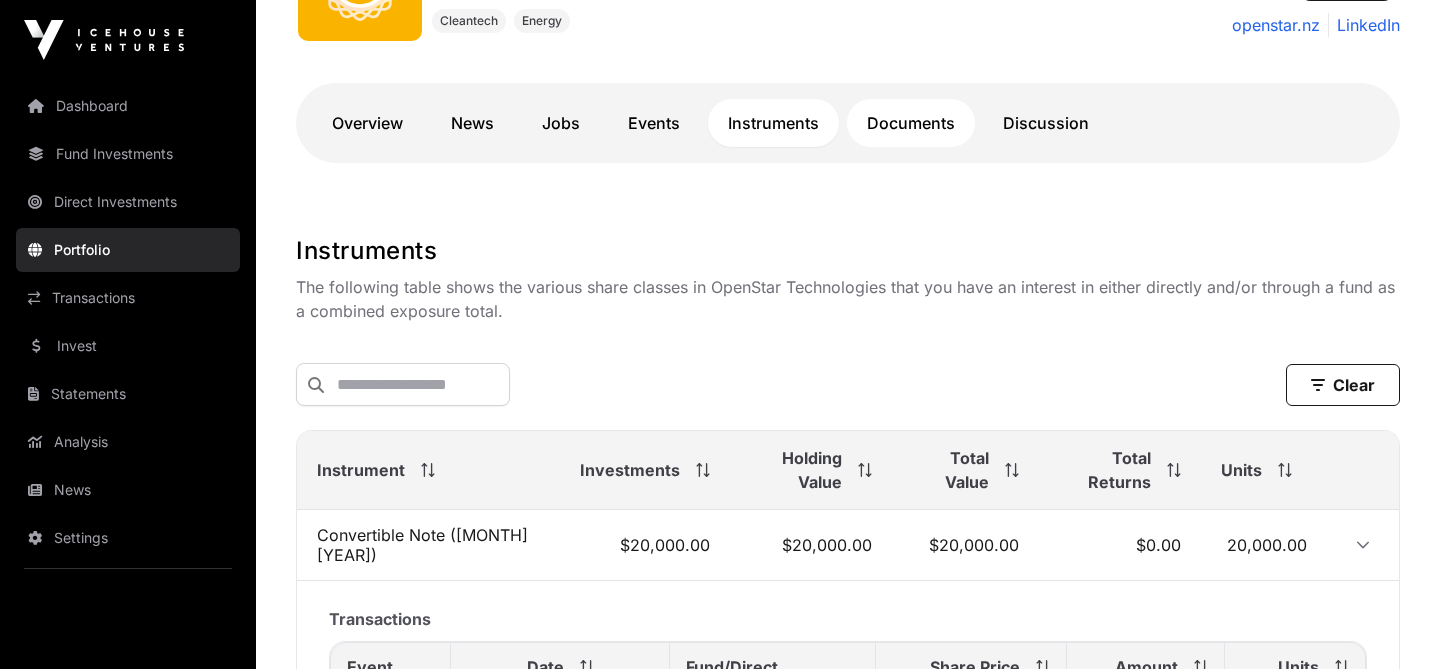 click on "Documents" 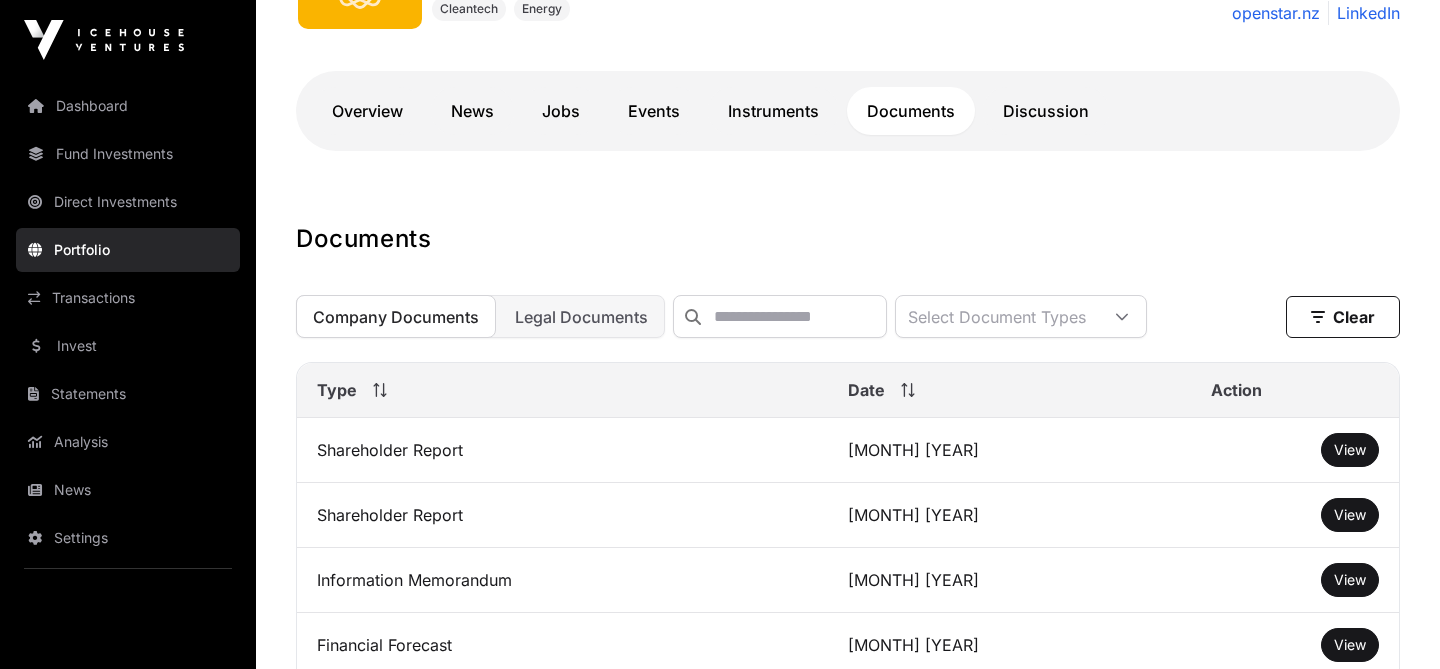 scroll, scrollTop: 393, scrollLeft: 0, axis: vertical 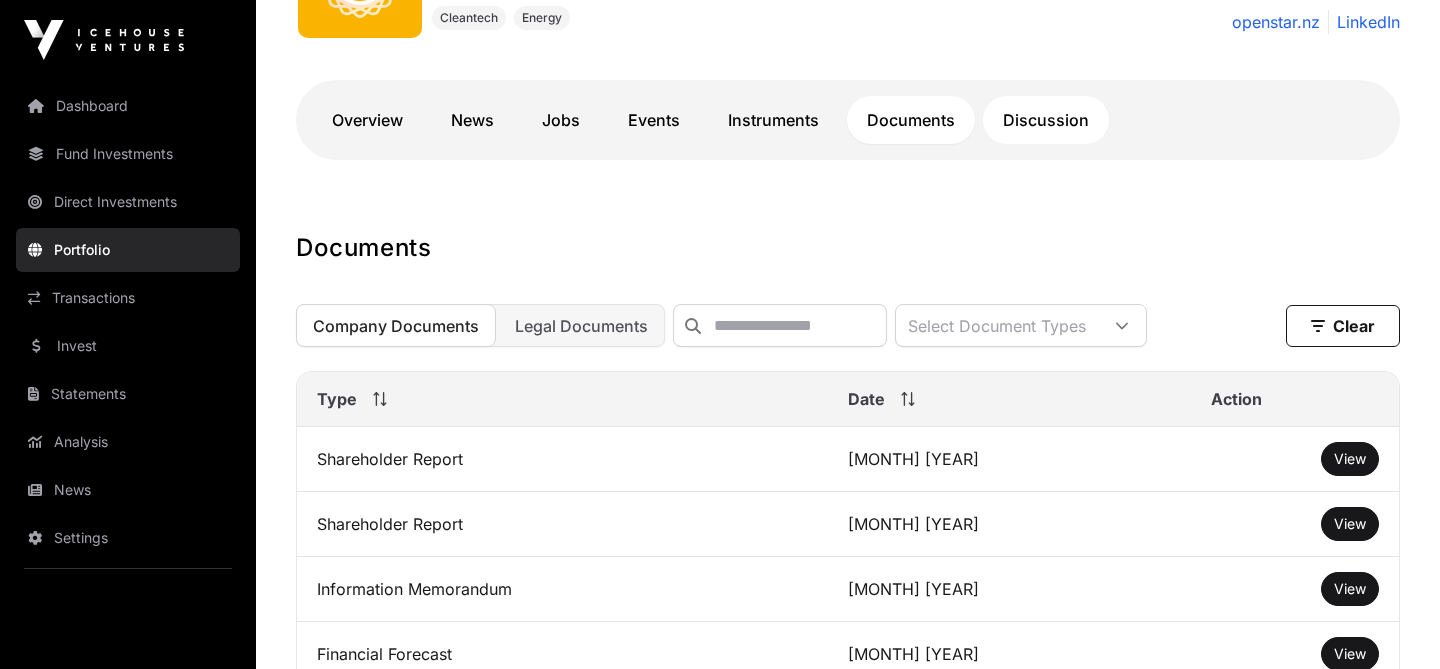 click on "Discussion" 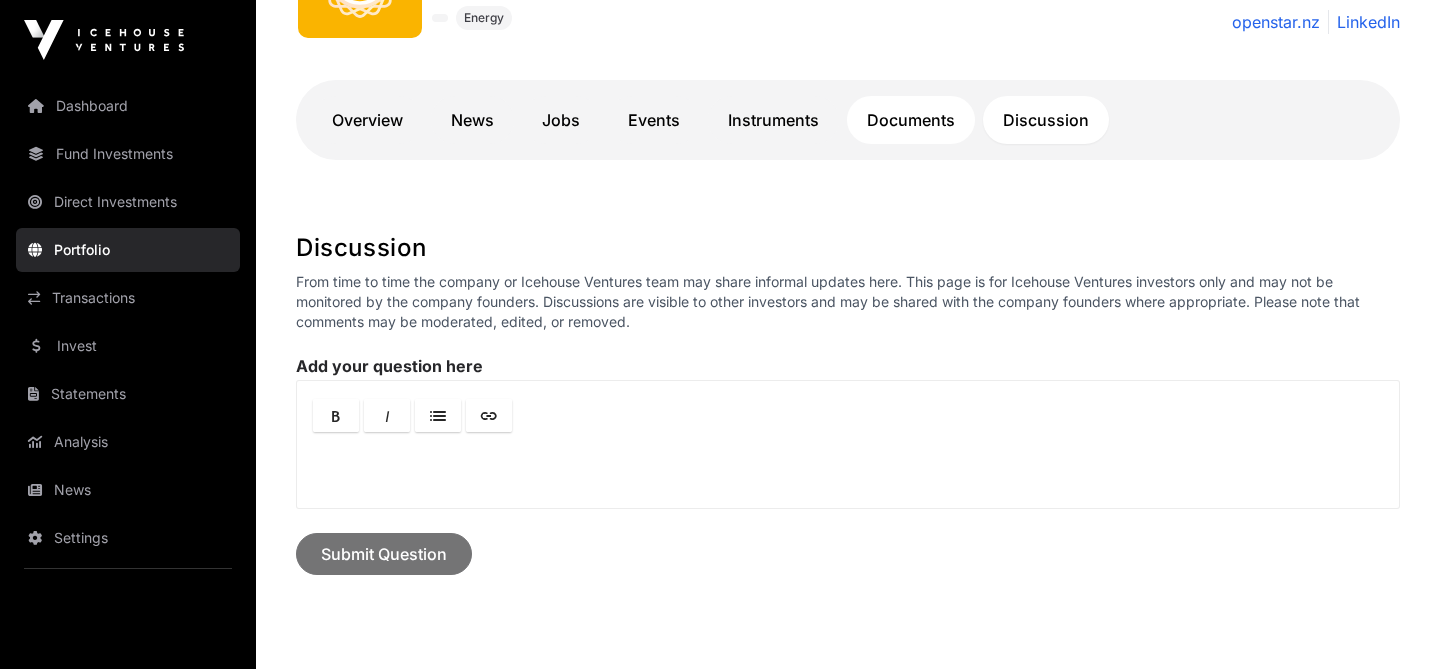 click on "Documents" 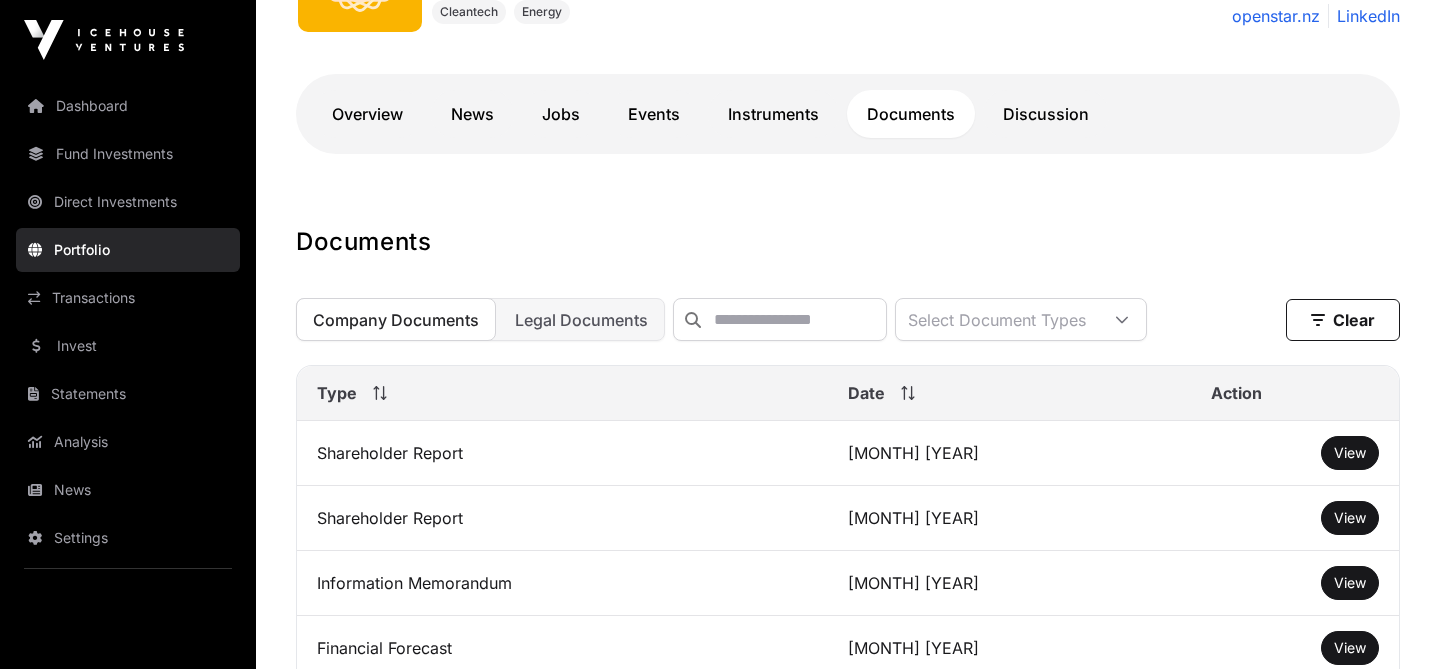 scroll, scrollTop: 282, scrollLeft: 0, axis: vertical 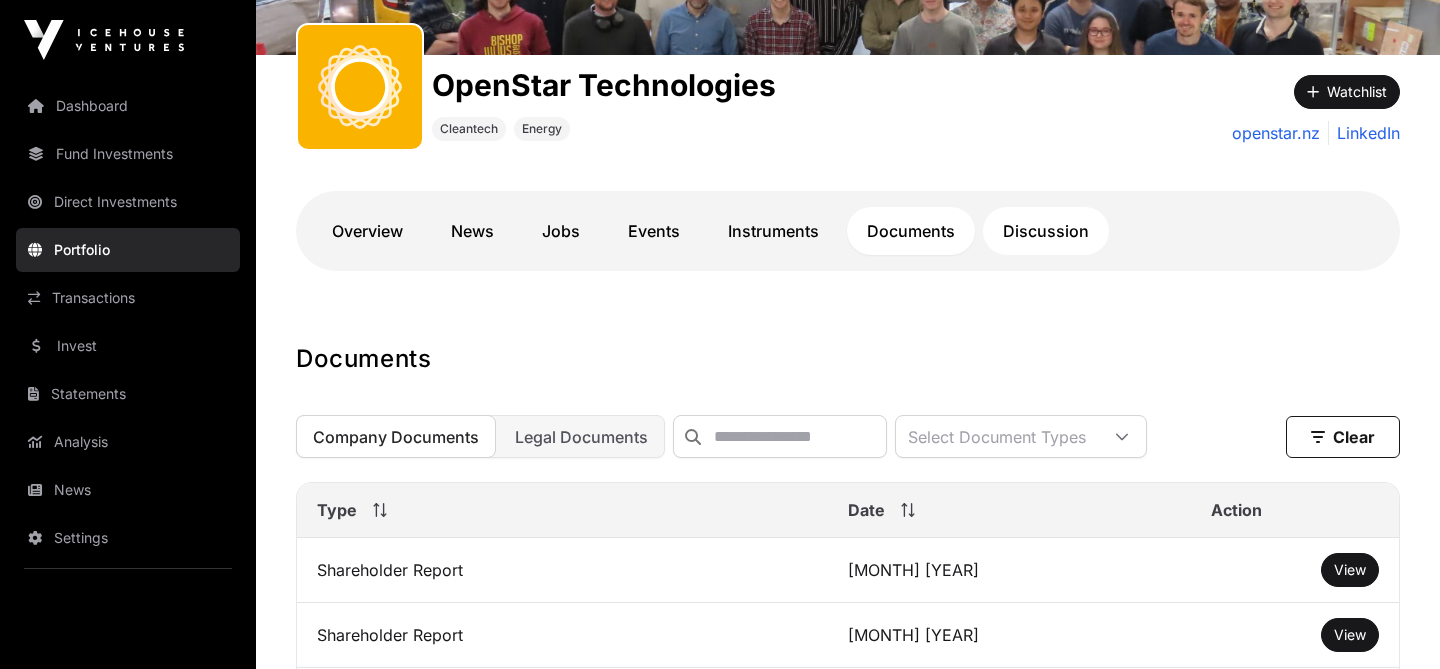 click on "Discussion" 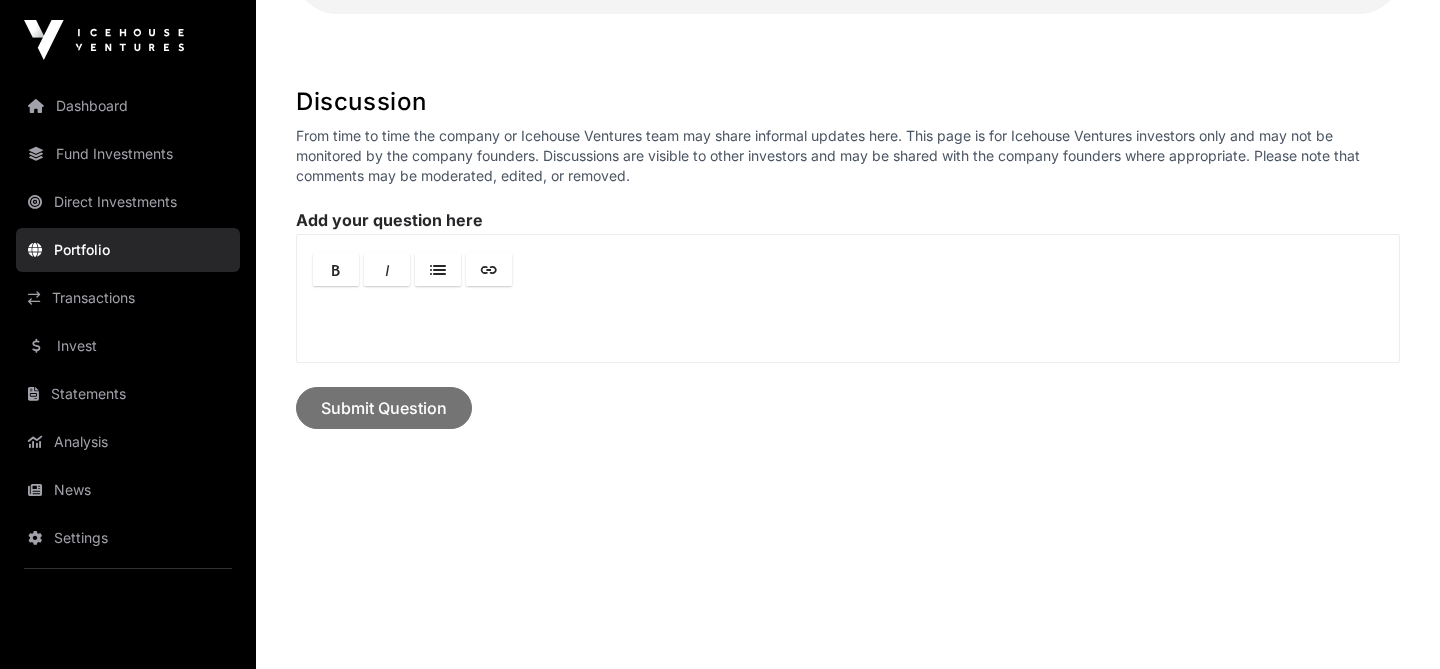 scroll, scrollTop: 318, scrollLeft: 0, axis: vertical 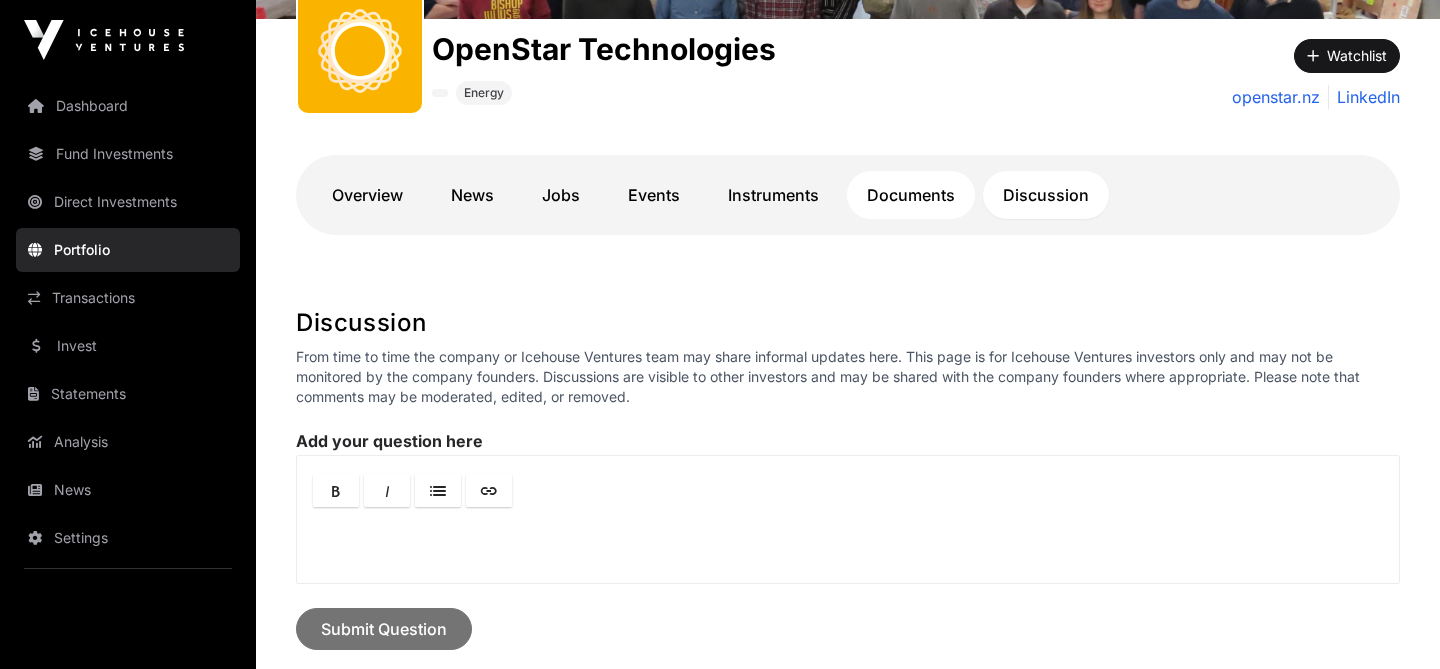 click on "Documents" 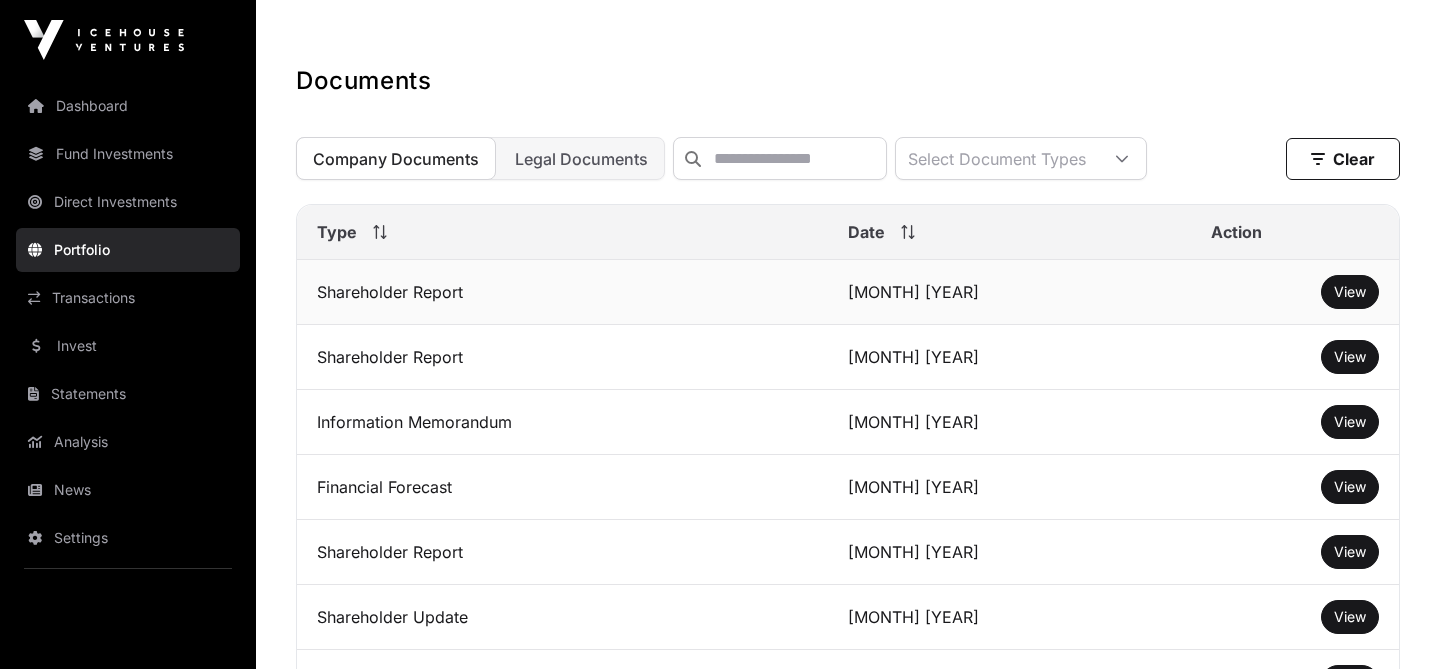 scroll, scrollTop: 627, scrollLeft: 0, axis: vertical 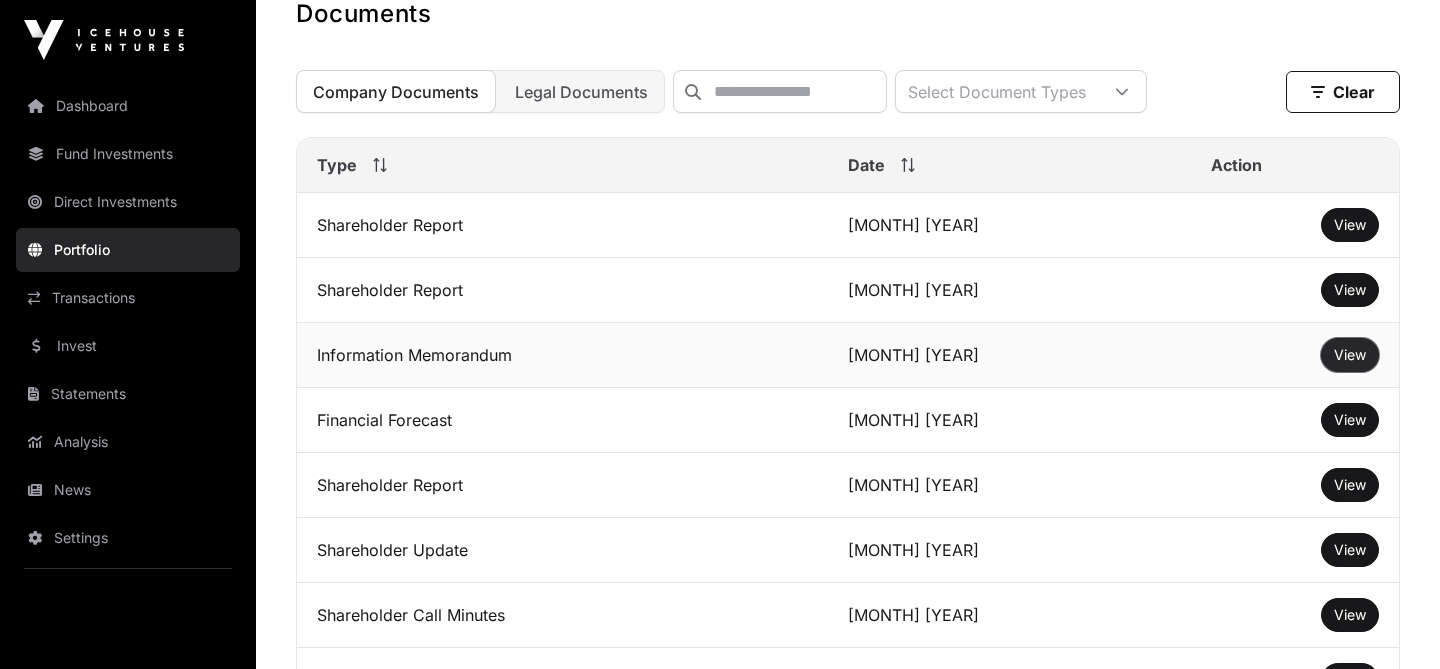 click on "View" 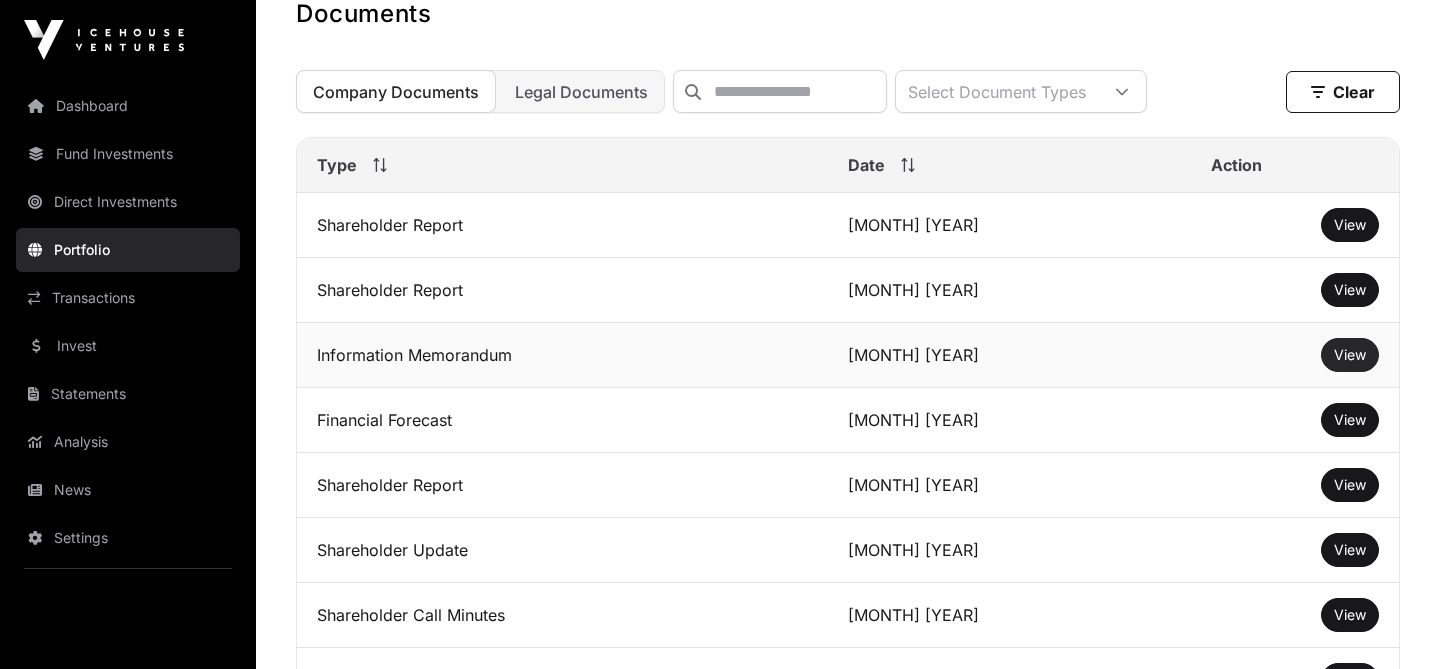 click on "View" 